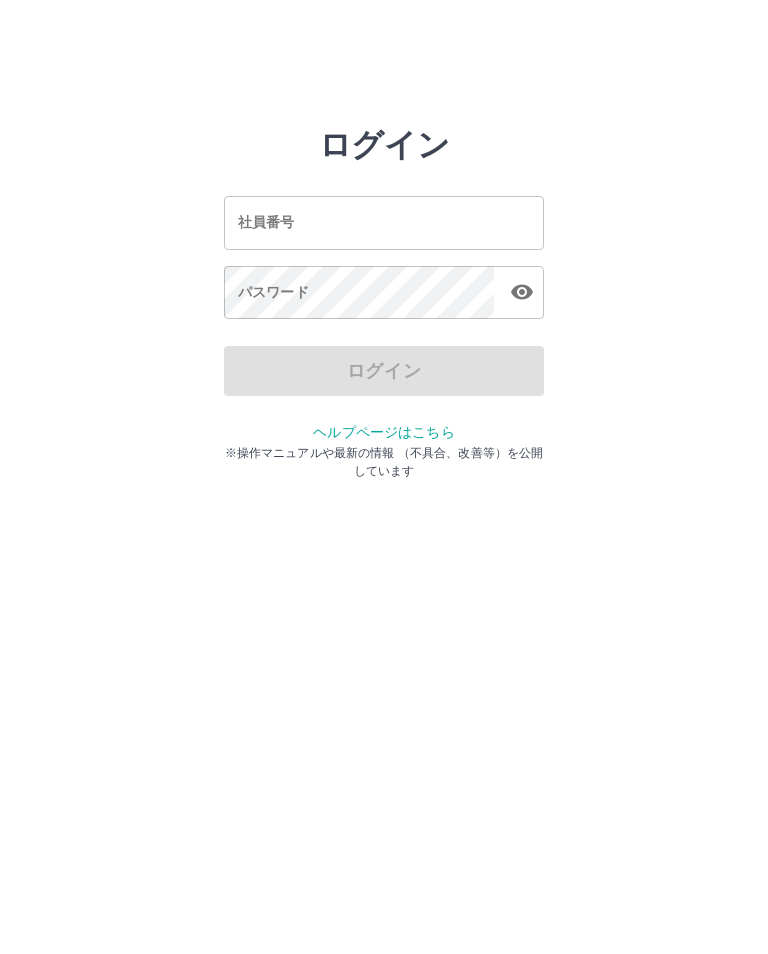 scroll, scrollTop: 0, scrollLeft: 0, axis: both 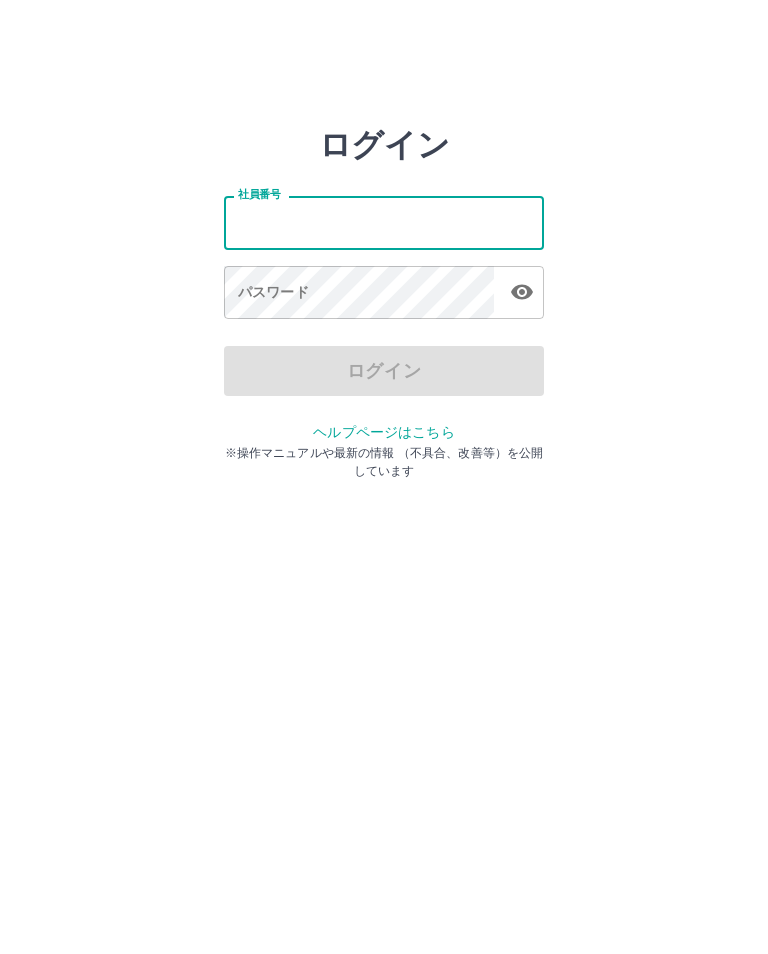 click on "社員番号" at bounding box center [384, 222] 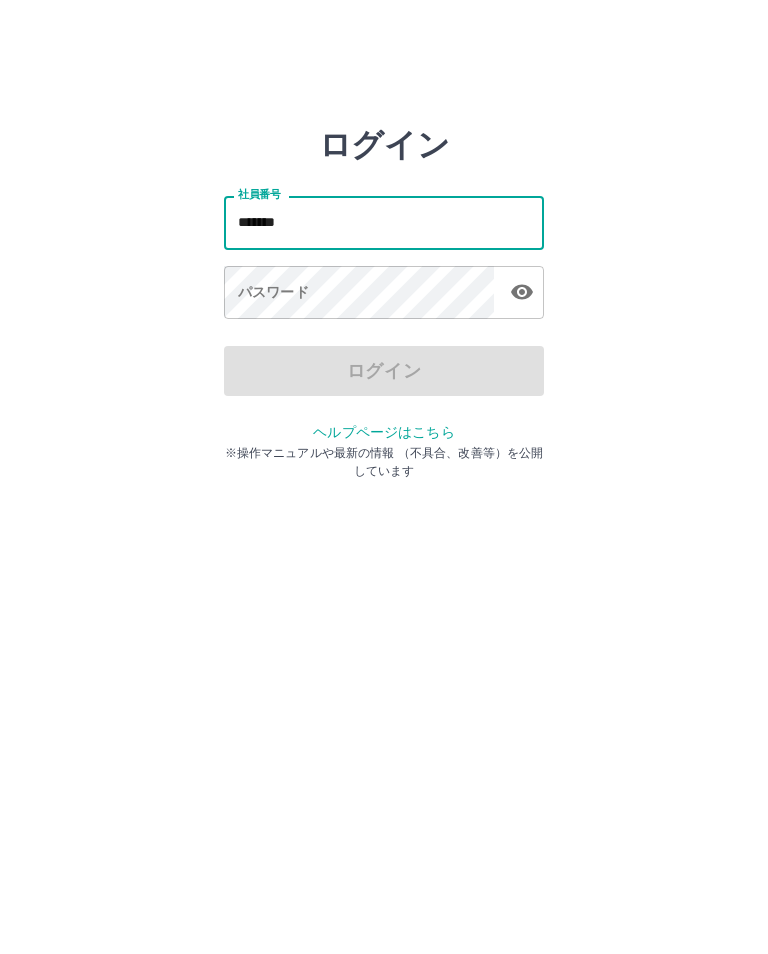 type on "*******" 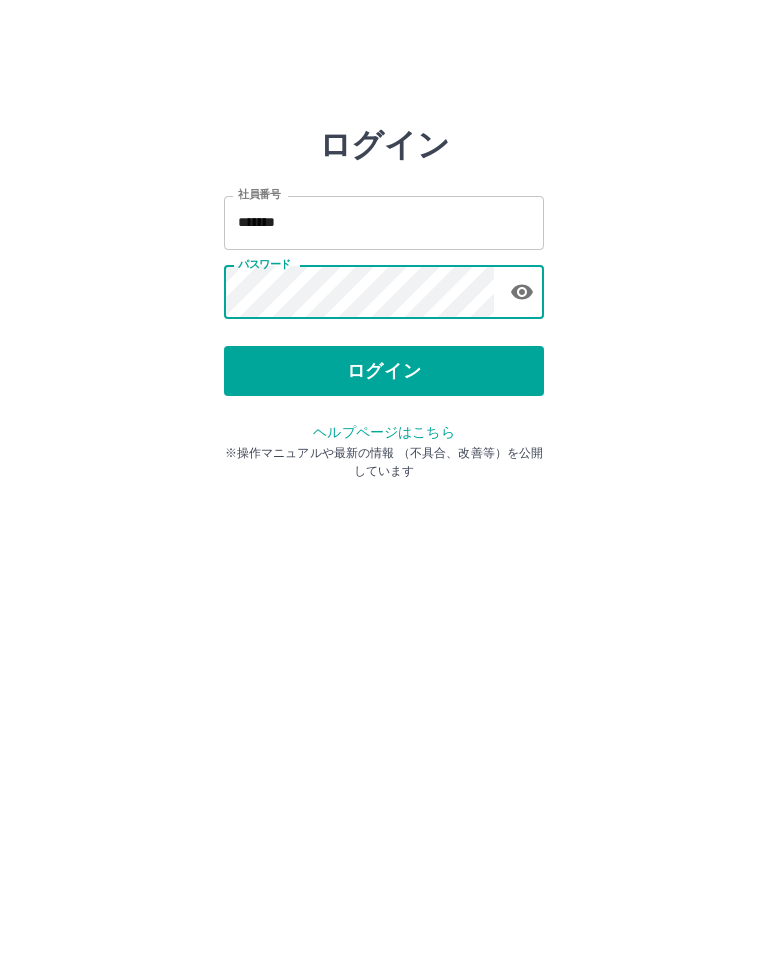 click on "ログイン" at bounding box center [384, 371] 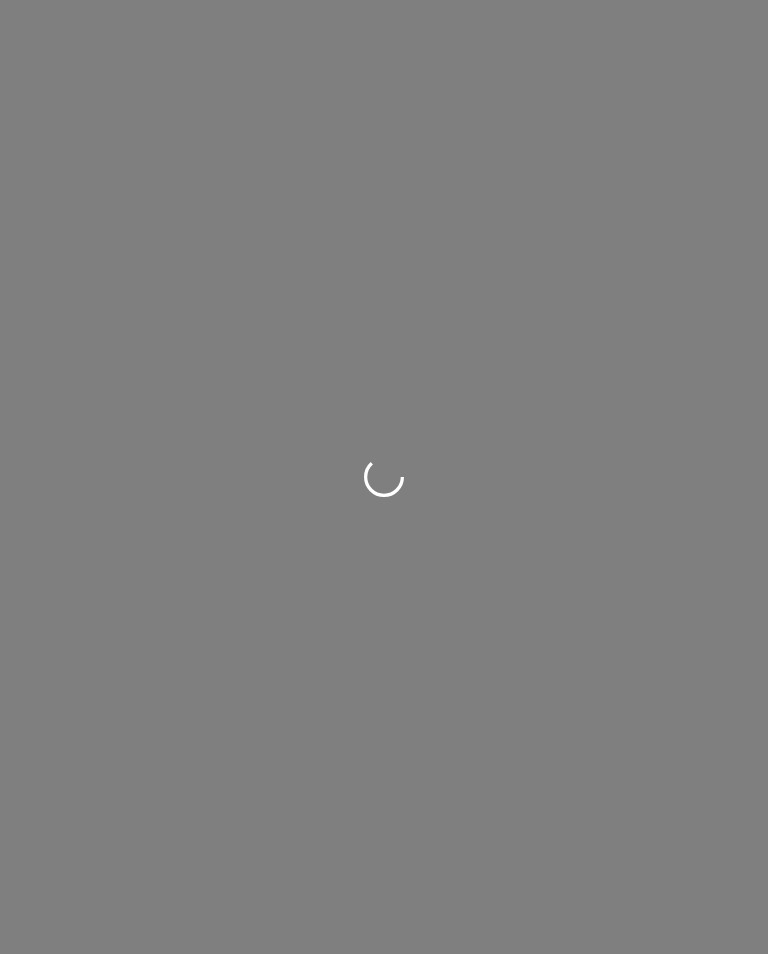 scroll, scrollTop: 0, scrollLeft: 0, axis: both 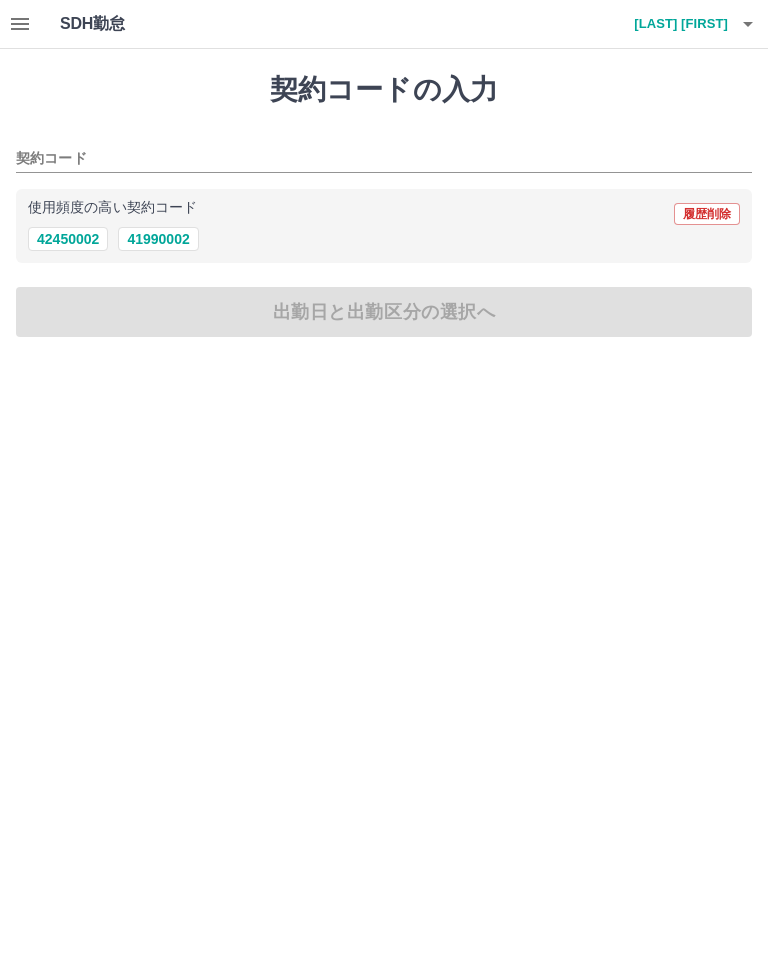 click on "41990002" at bounding box center (158, 239) 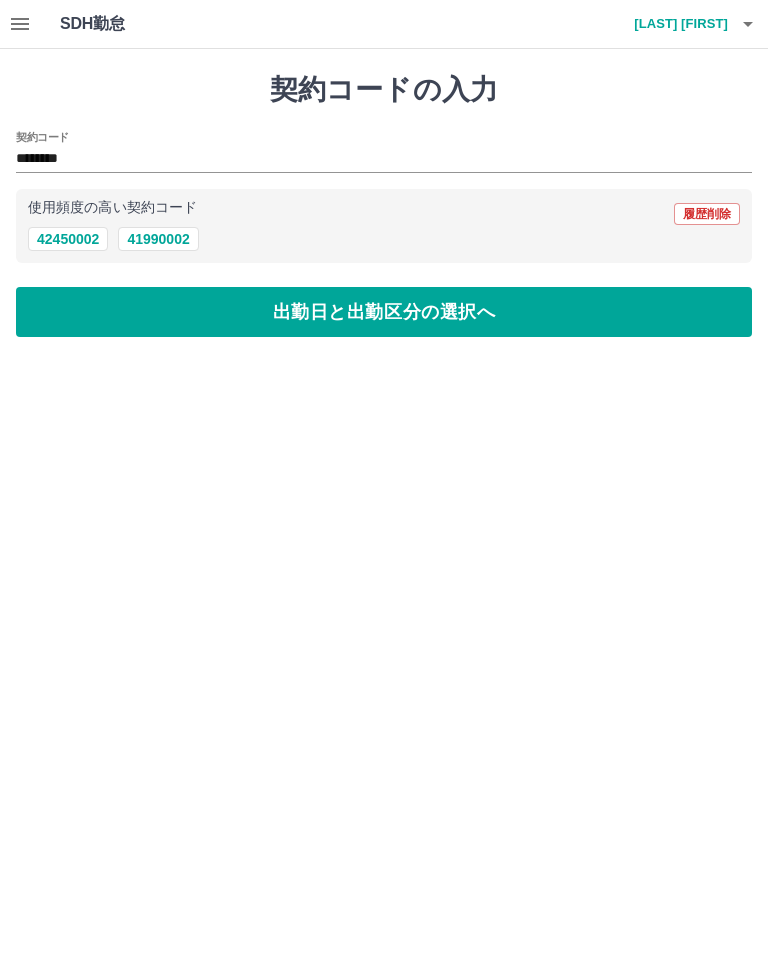 click on "出勤日と出勤区分の選択へ" at bounding box center [384, 312] 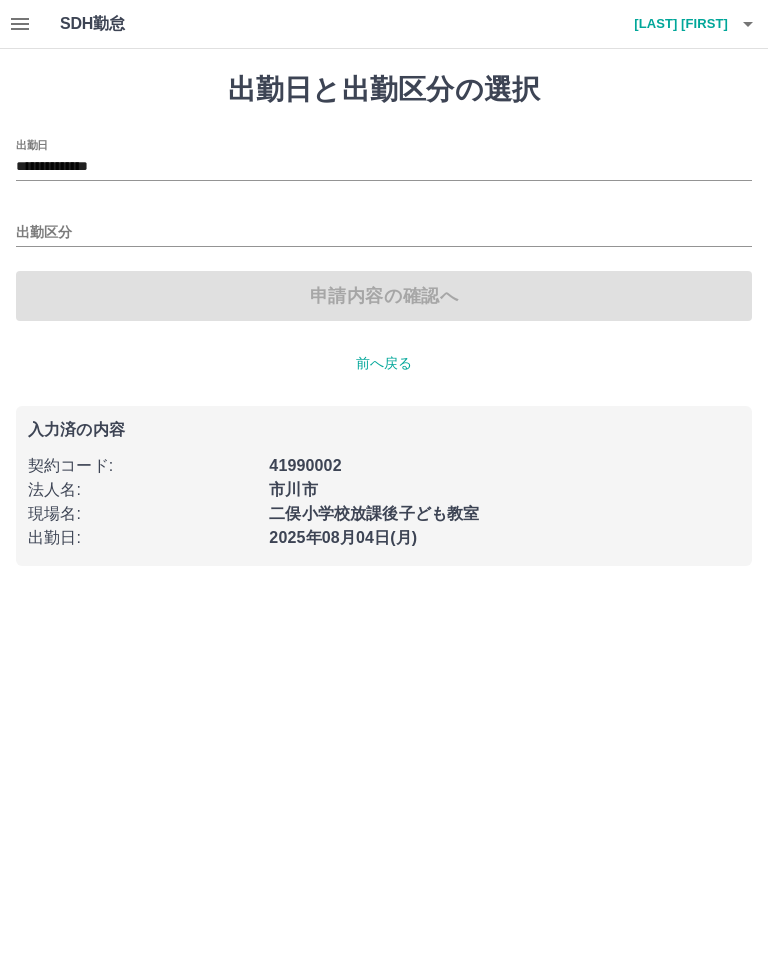 click on "出勤区分" at bounding box center (384, 233) 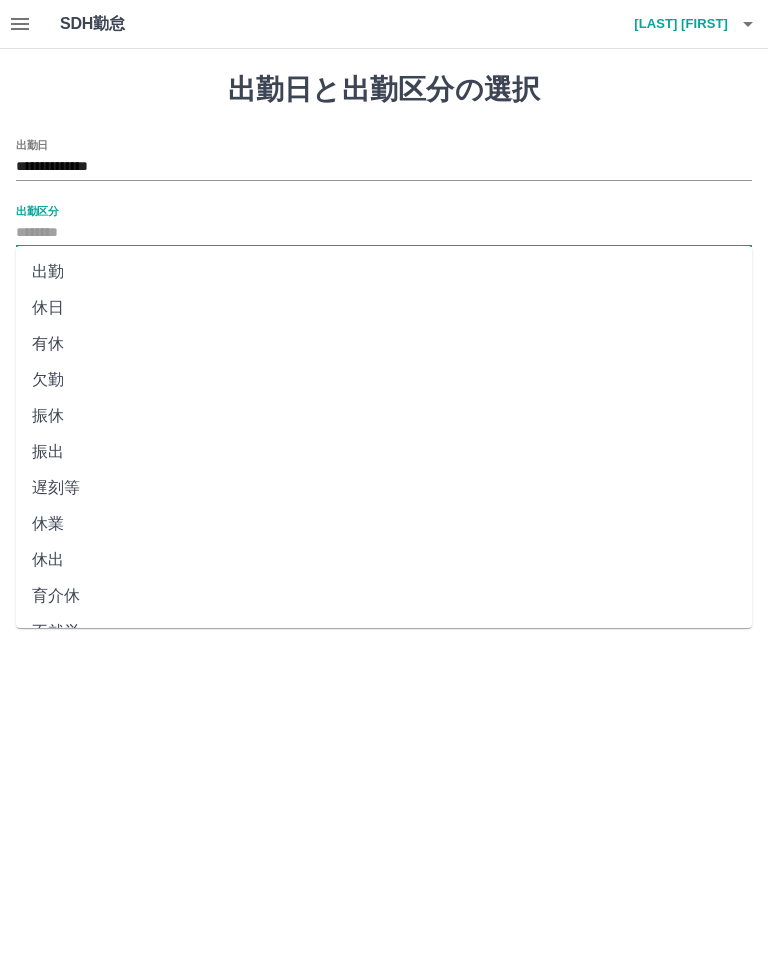 click on "出勤" at bounding box center (384, 272) 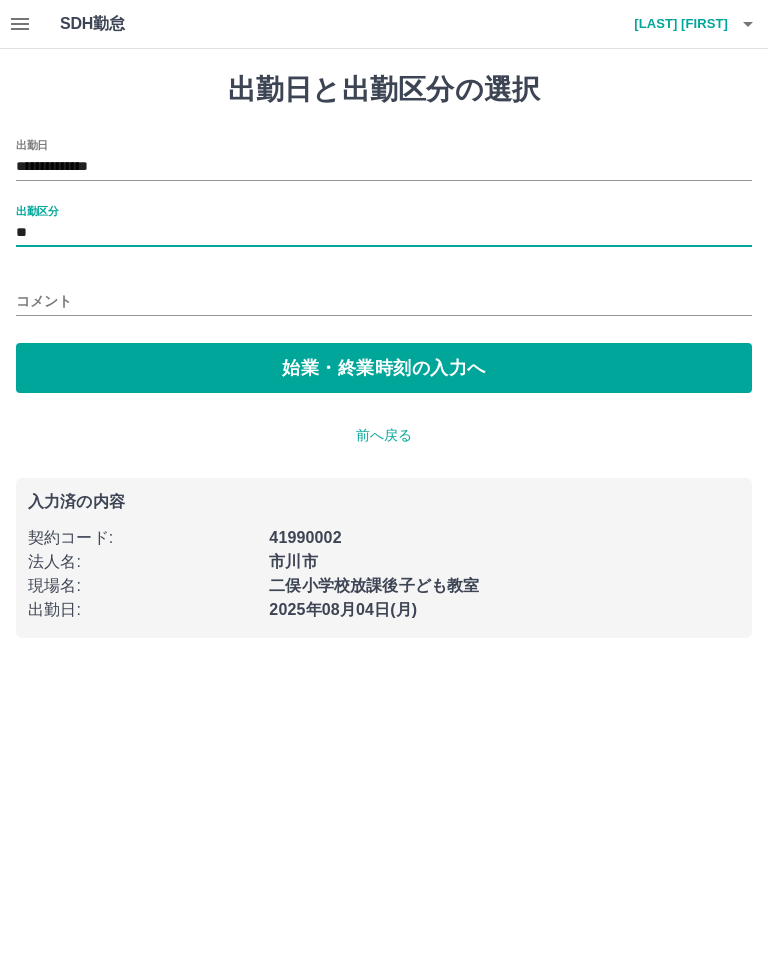click on "始業・終業時刻の入力へ" at bounding box center (384, 368) 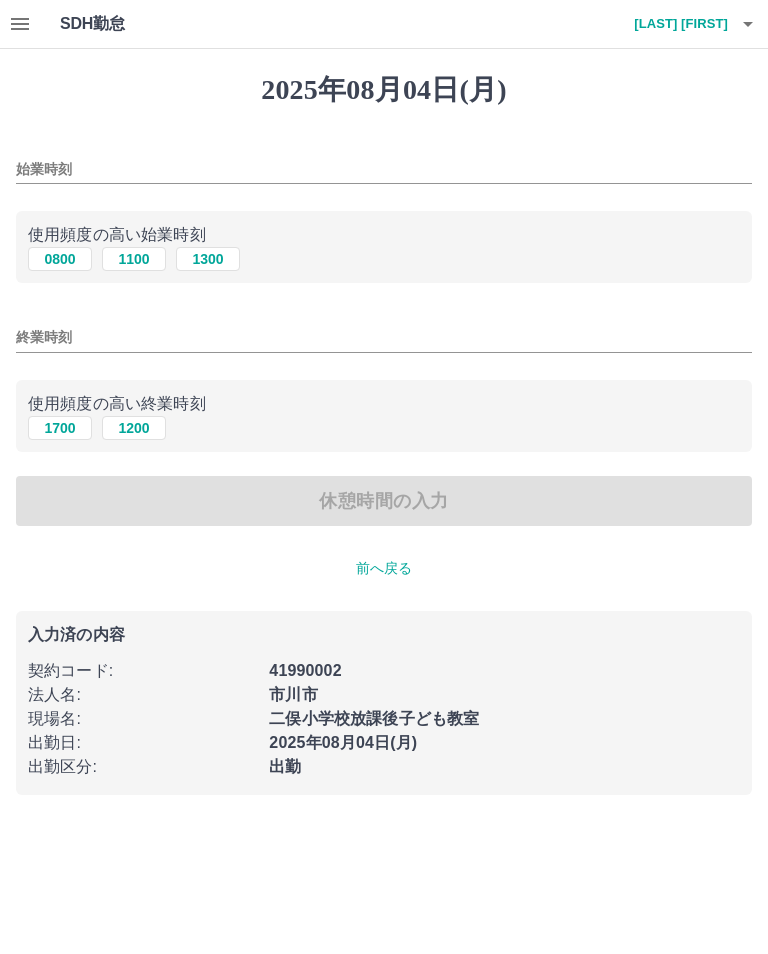click on "0800" at bounding box center (60, 259) 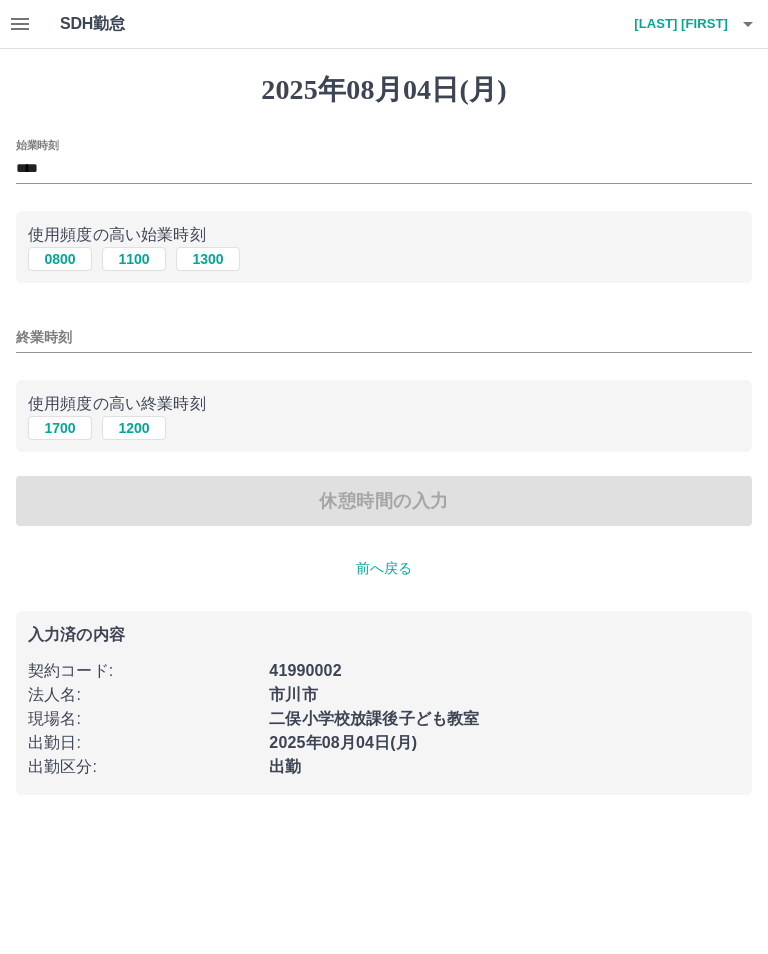 click on "1700" at bounding box center (60, 428) 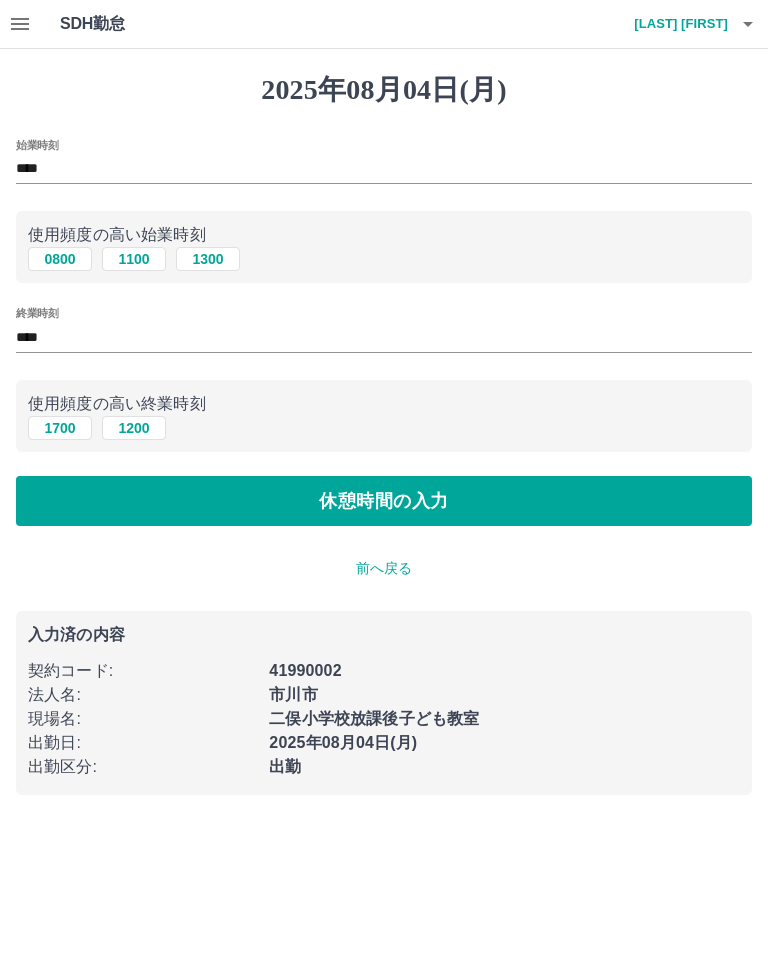 click on "休憩時間の入力" at bounding box center (384, 501) 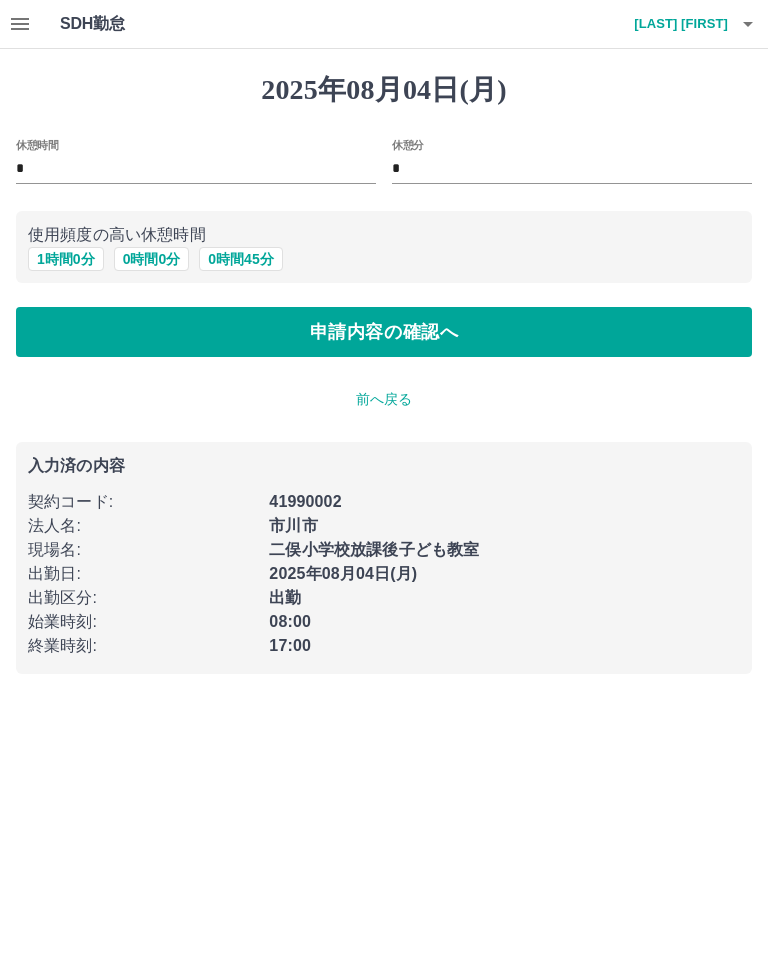 click on "1 時間 0 分" at bounding box center [66, 259] 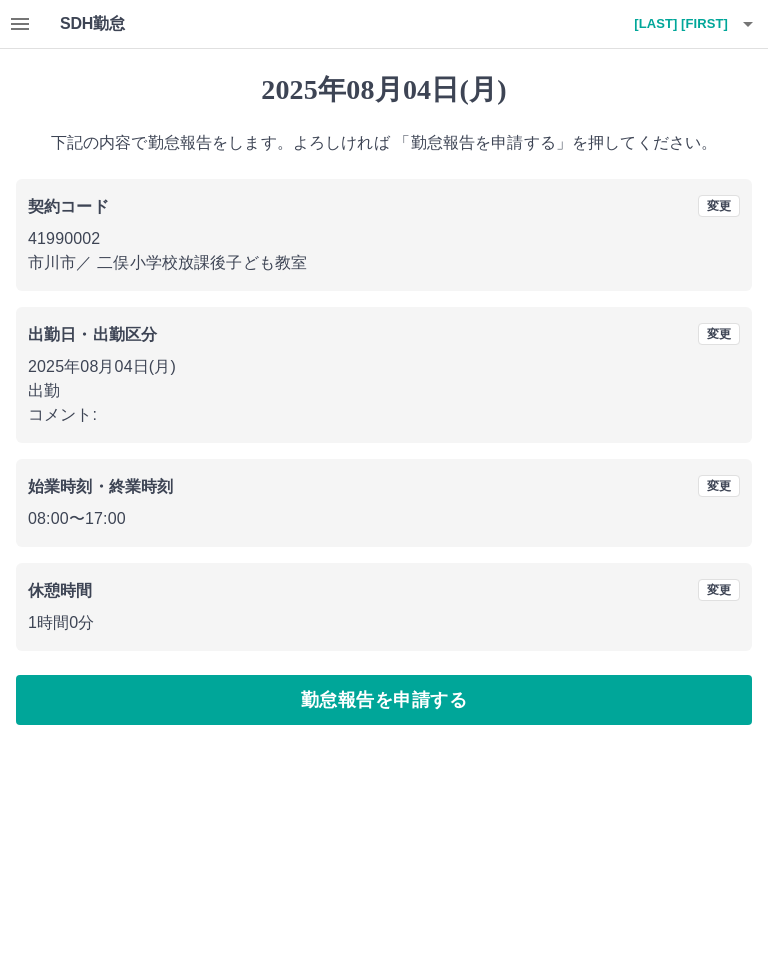 click on "勤怠報告を申請する" at bounding box center [384, 700] 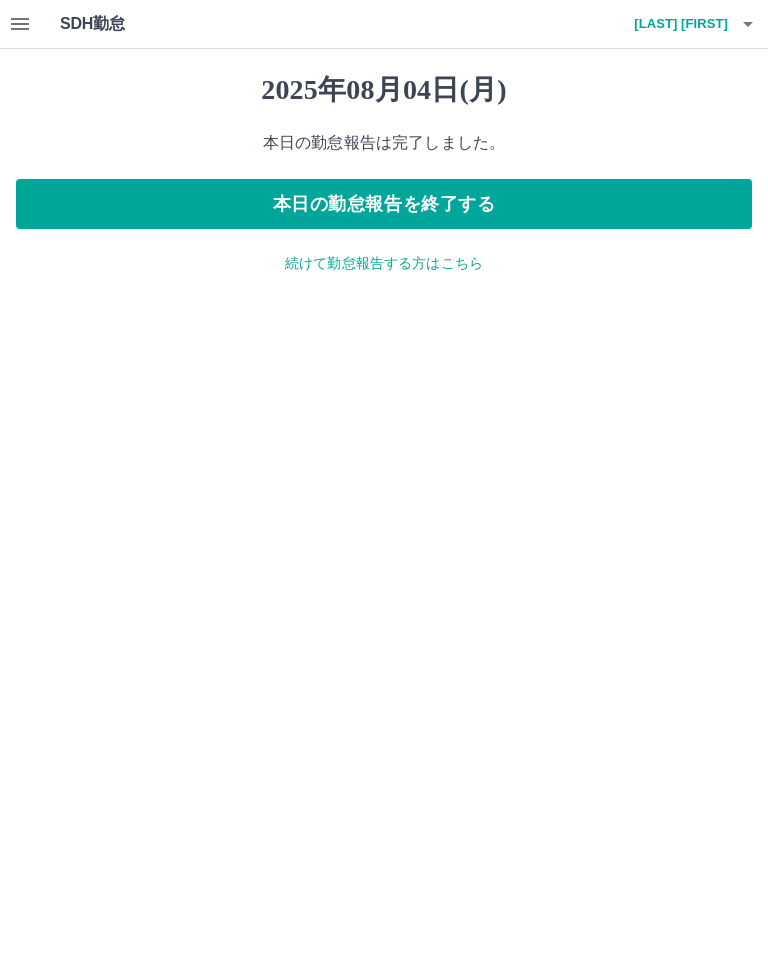 click on "続けて勤怠報告する方はこちら" at bounding box center (384, 263) 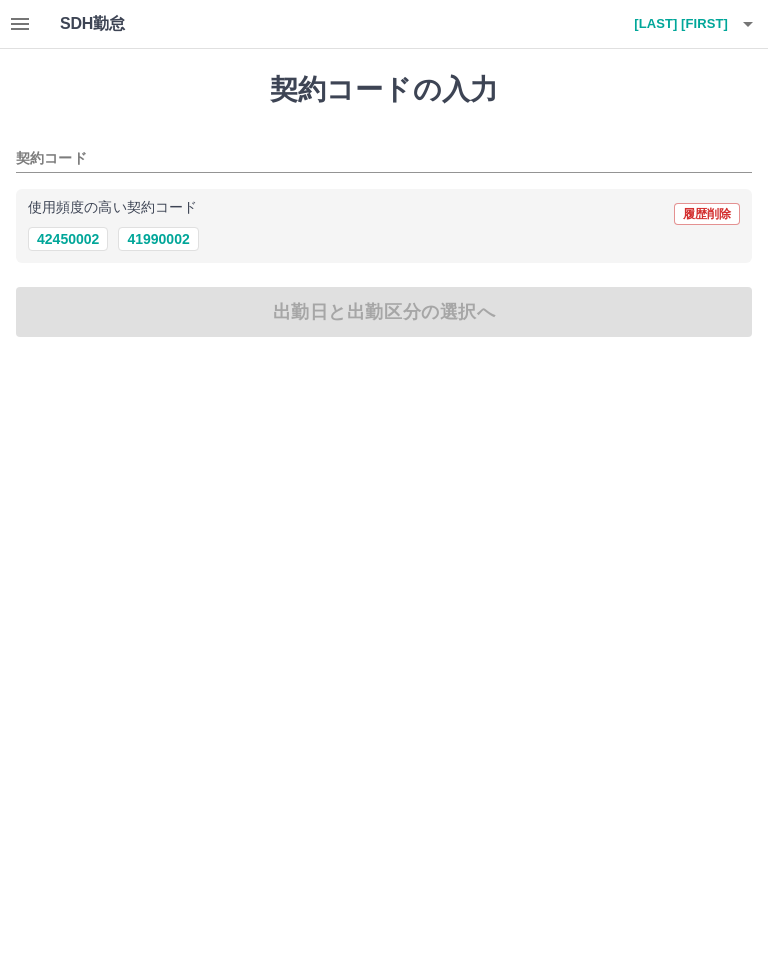 click on "41990002" at bounding box center (158, 239) 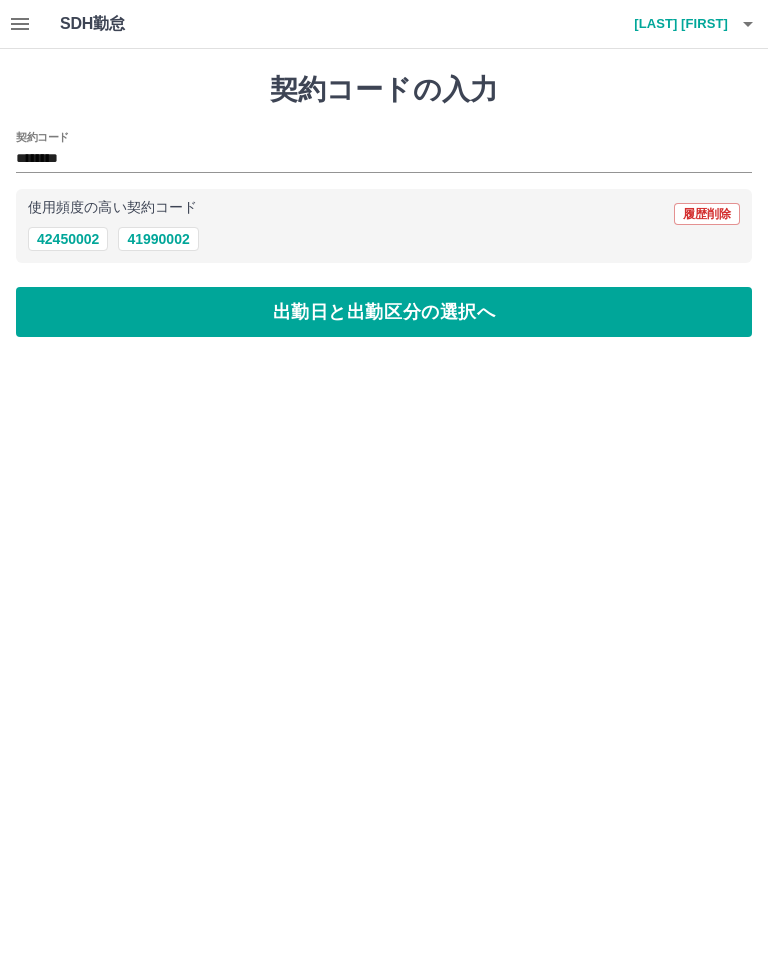 click on "出勤日と出勤区分の選択へ" at bounding box center [384, 312] 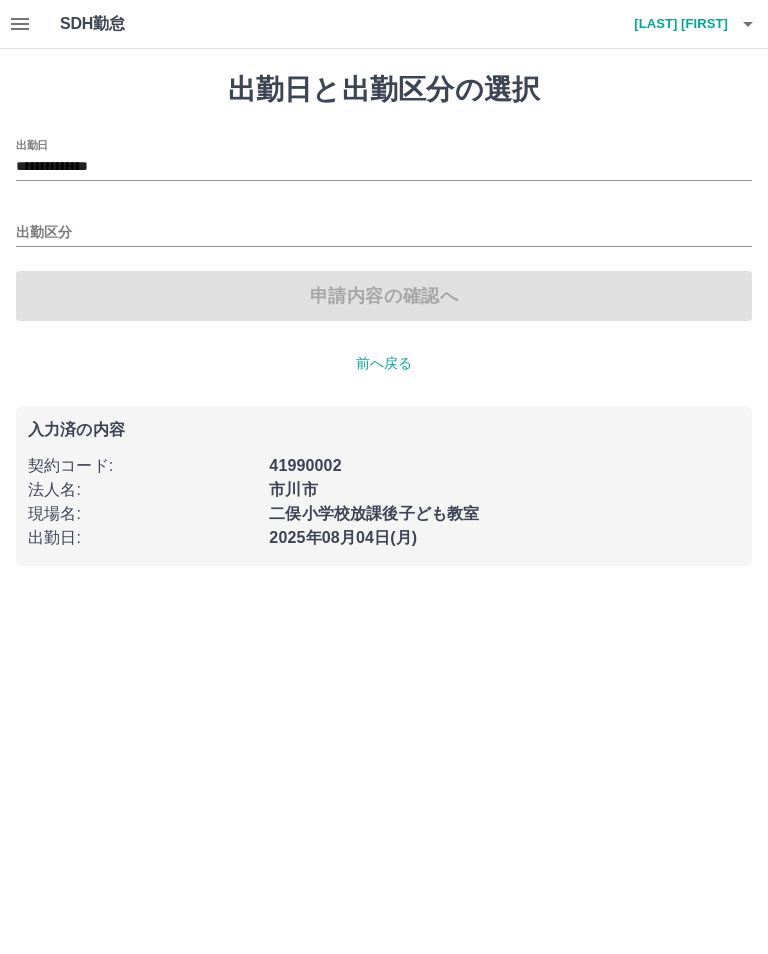 click on "**********" at bounding box center [384, 167] 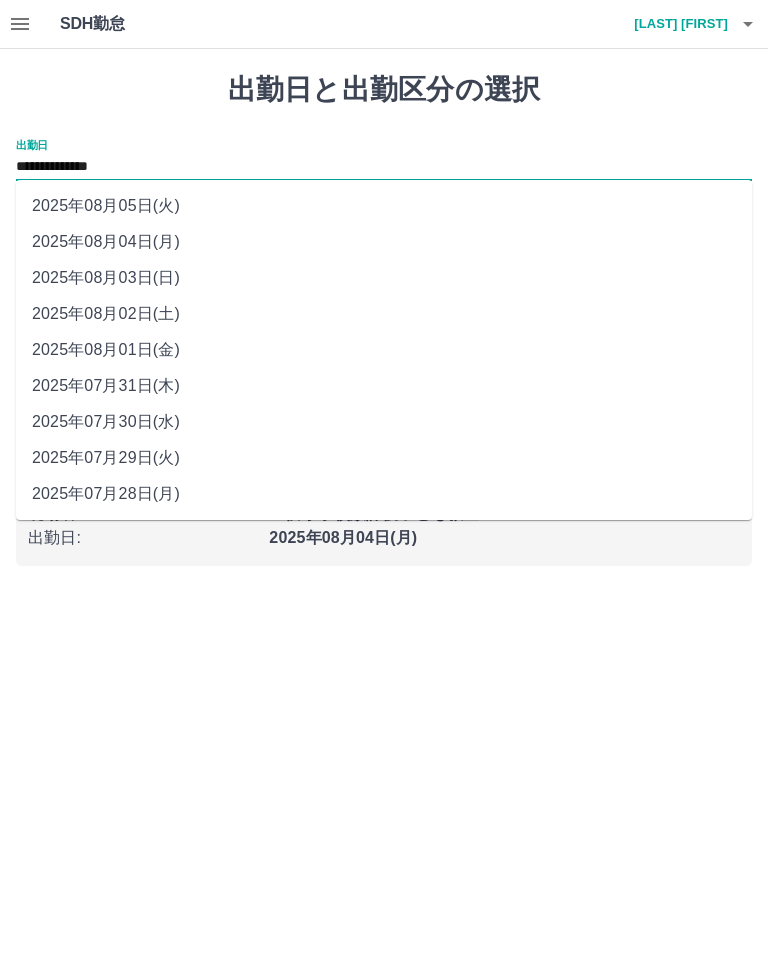 click on "2025年08月02日(土)" at bounding box center [384, 314] 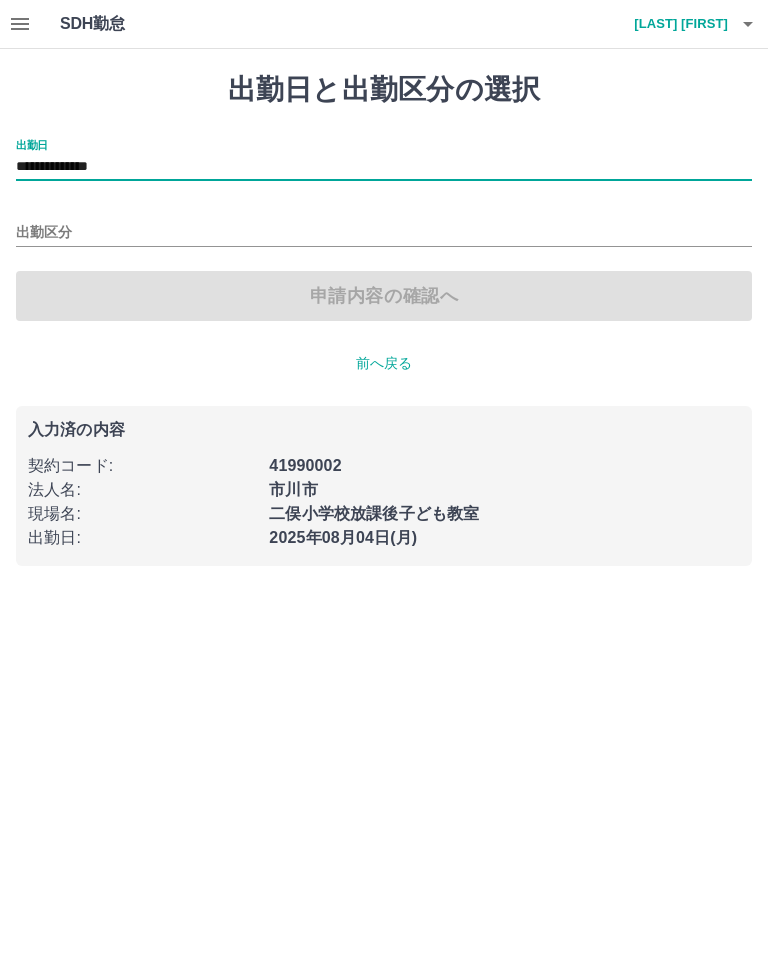 click on "出勤区分" at bounding box center (384, 233) 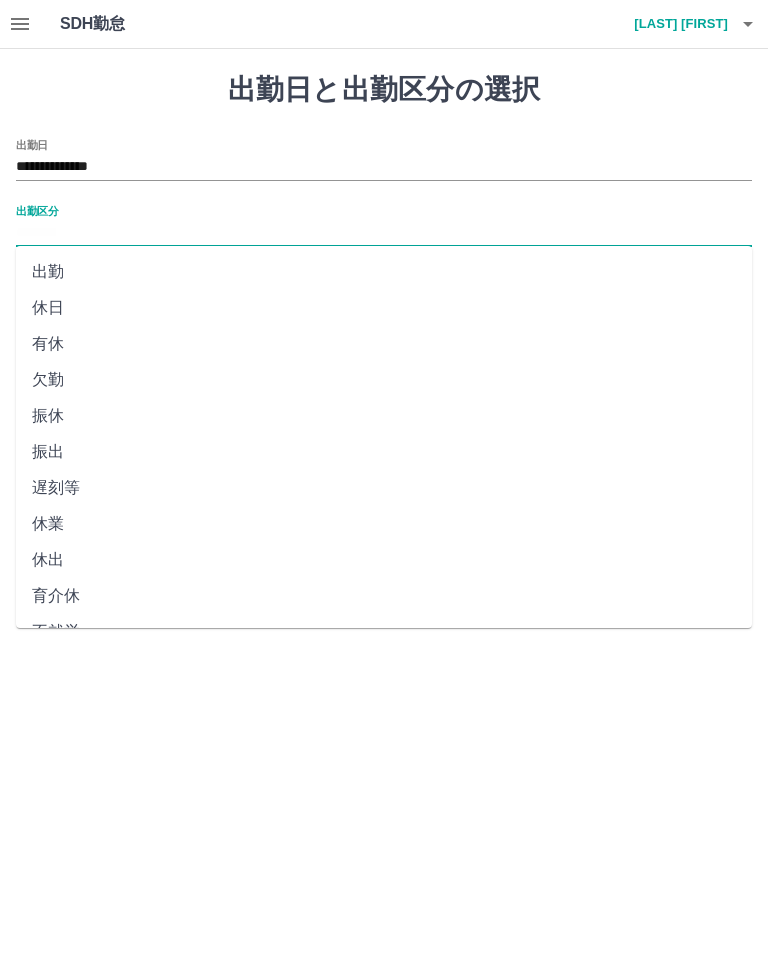 click on "休日" at bounding box center (384, 308) 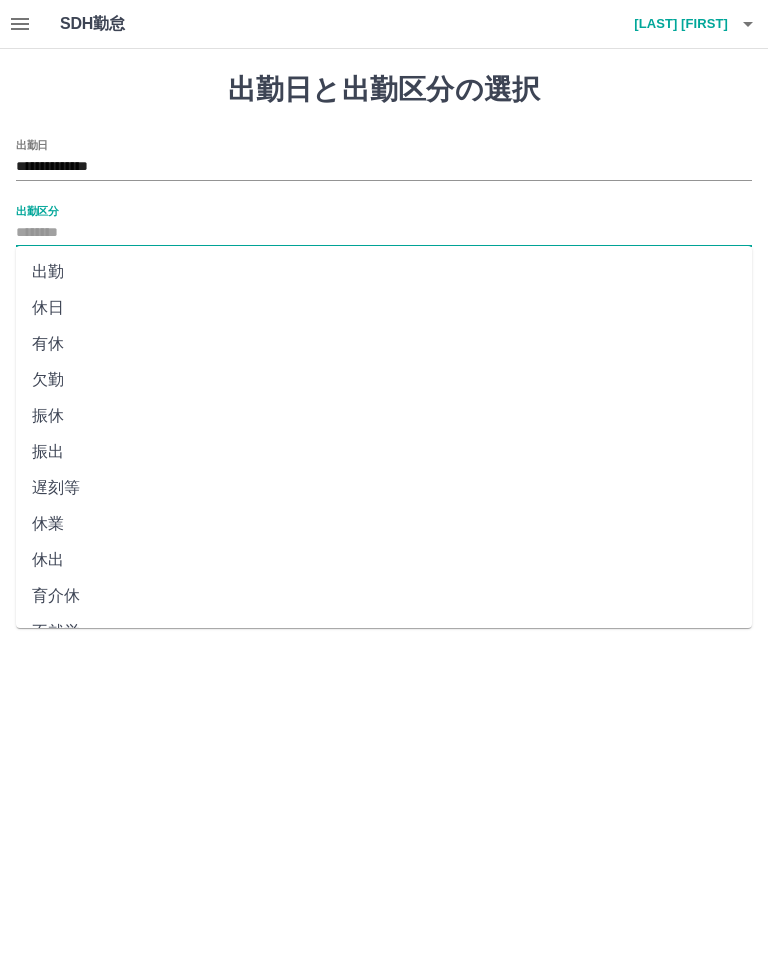 type on "**" 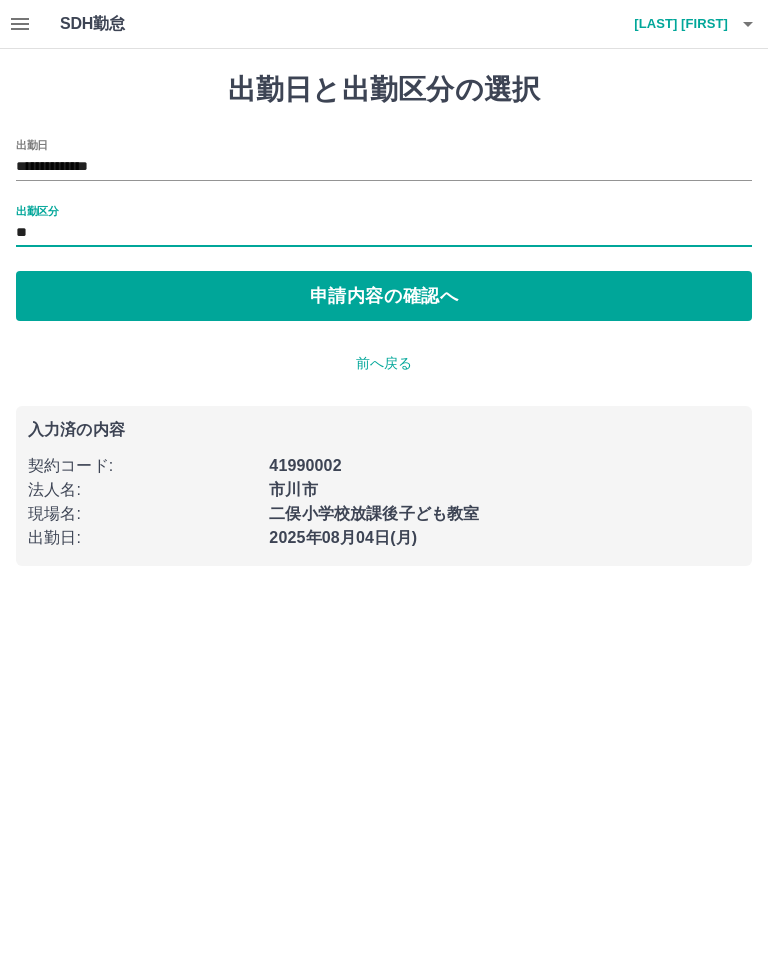 click on "申請内容の確認へ" at bounding box center (384, 296) 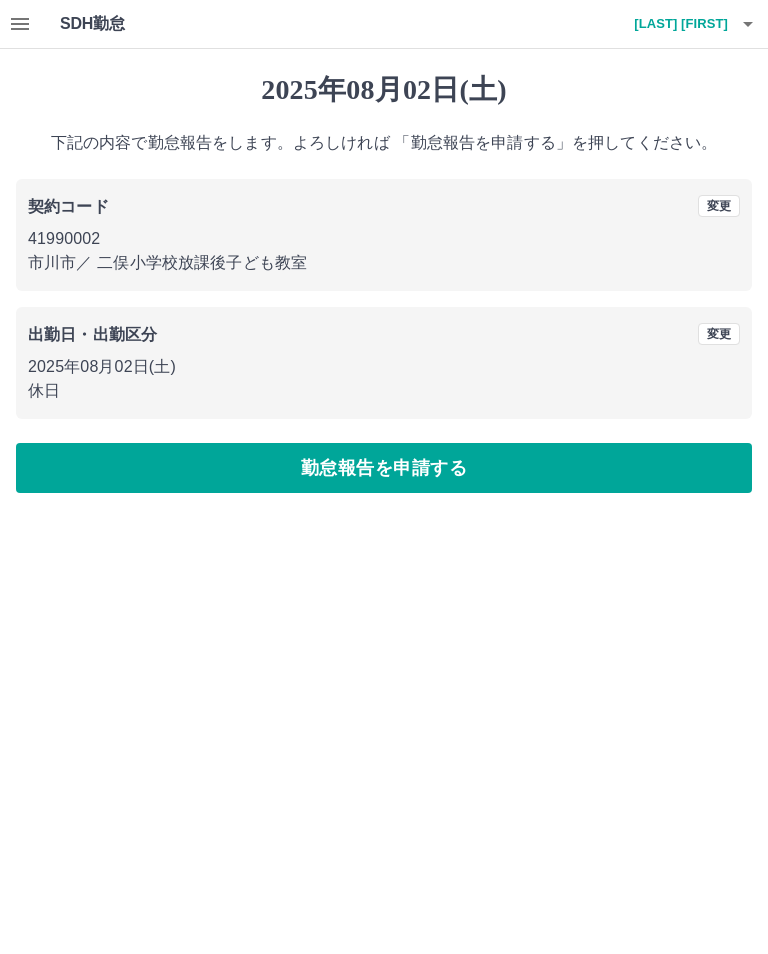 click on "勤怠報告を申請する" at bounding box center (384, 468) 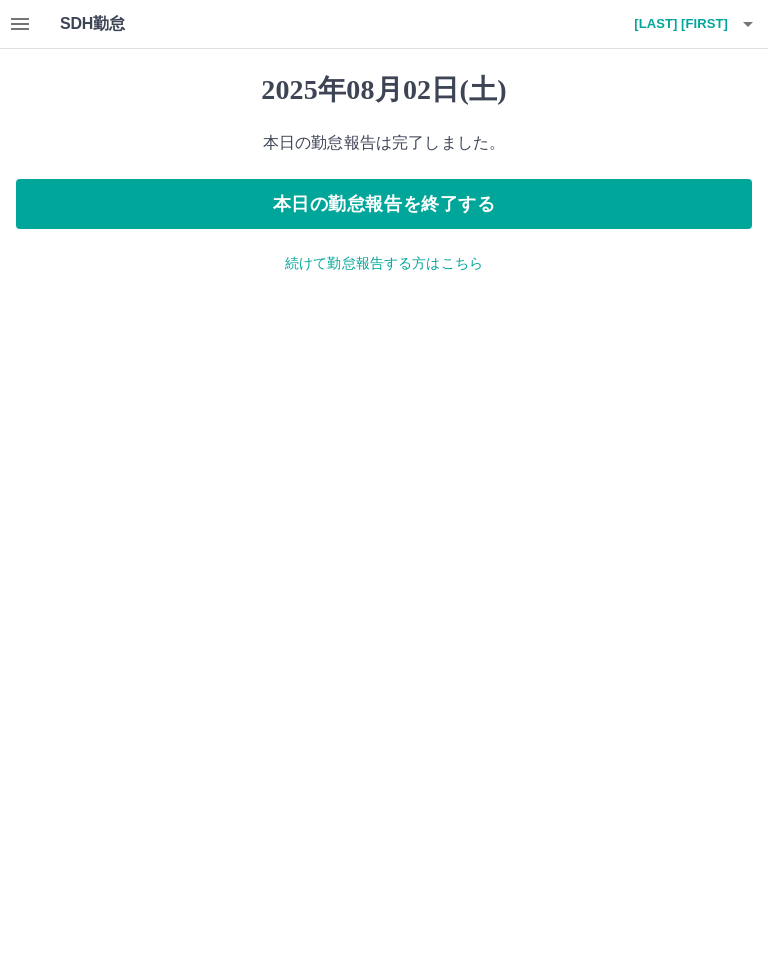 click on "続けて勤怠報告する方はこちら" at bounding box center [384, 263] 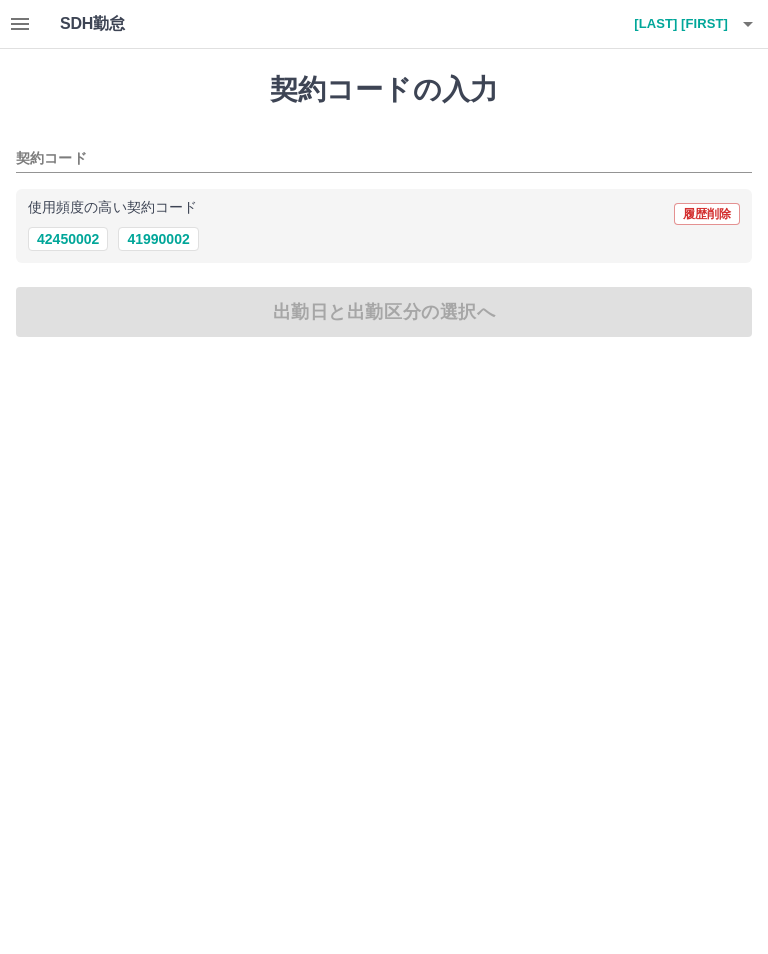 click on "41990002" at bounding box center (158, 239) 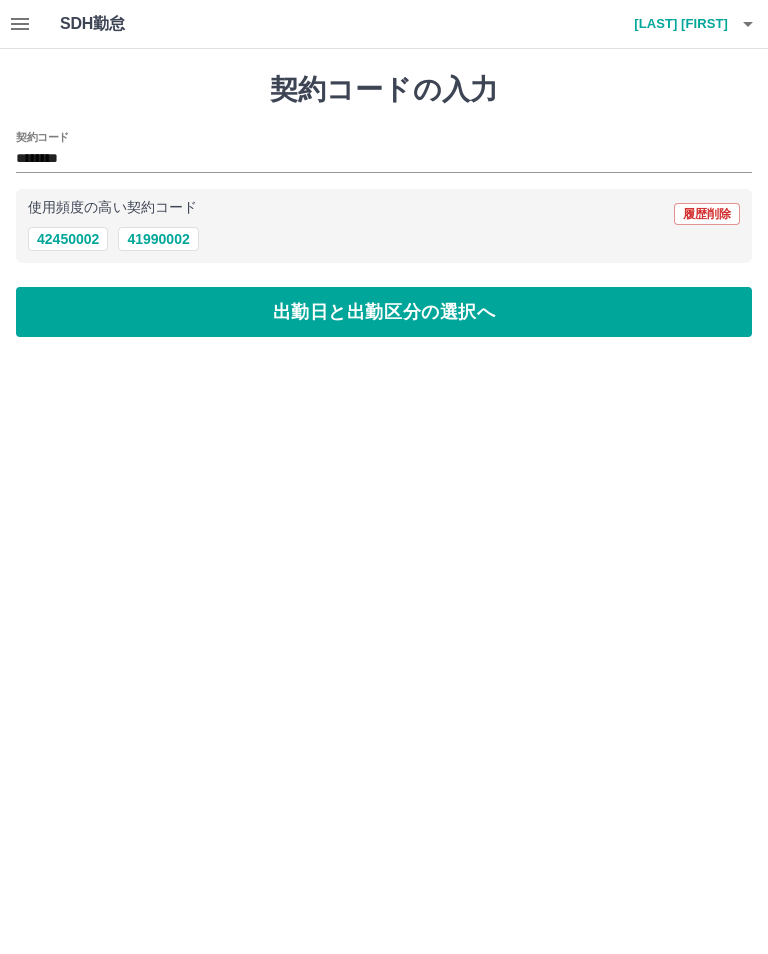 click on "出勤日と出勤区分の選択へ" at bounding box center (384, 312) 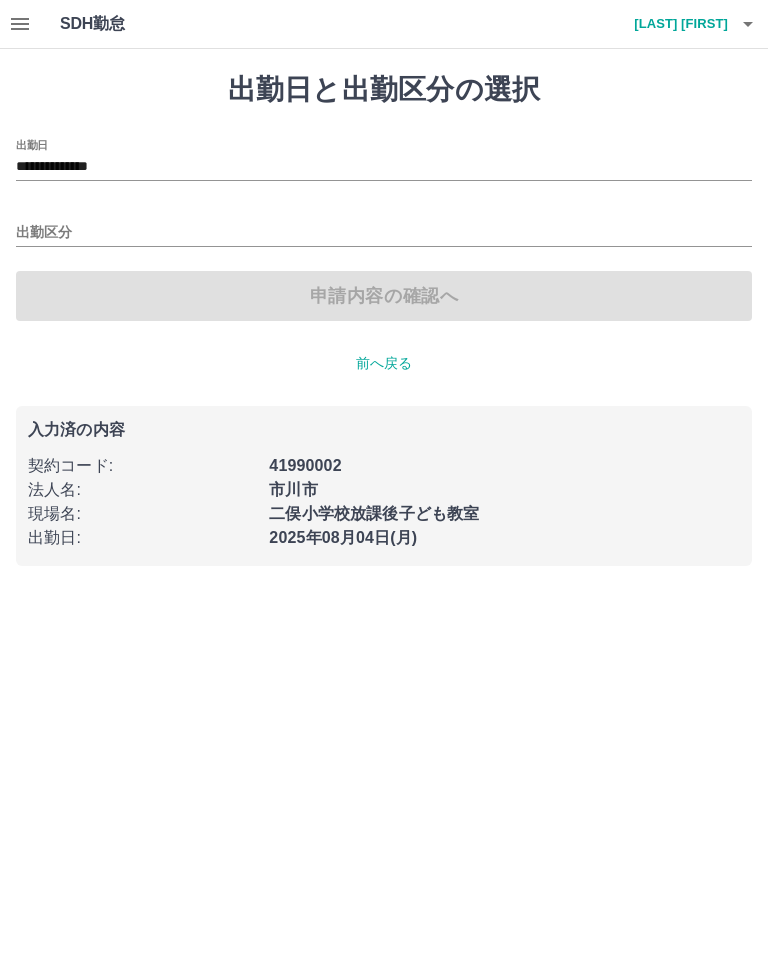 click on "**********" at bounding box center (384, 167) 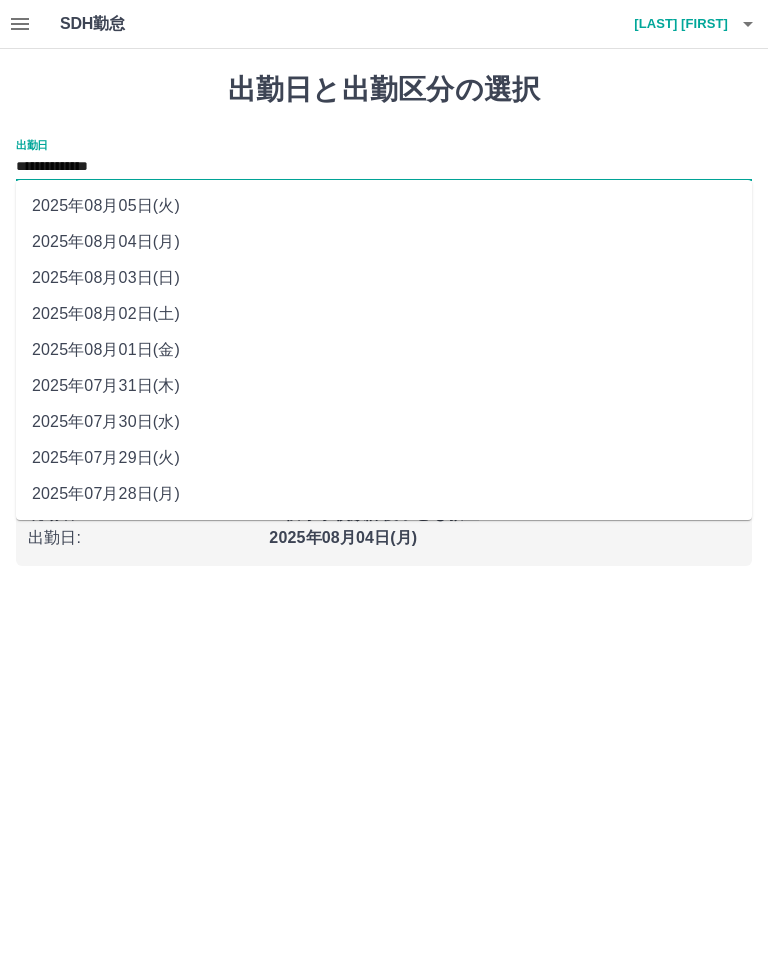 click on "2025年08月03日(日)" at bounding box center (384, 278) 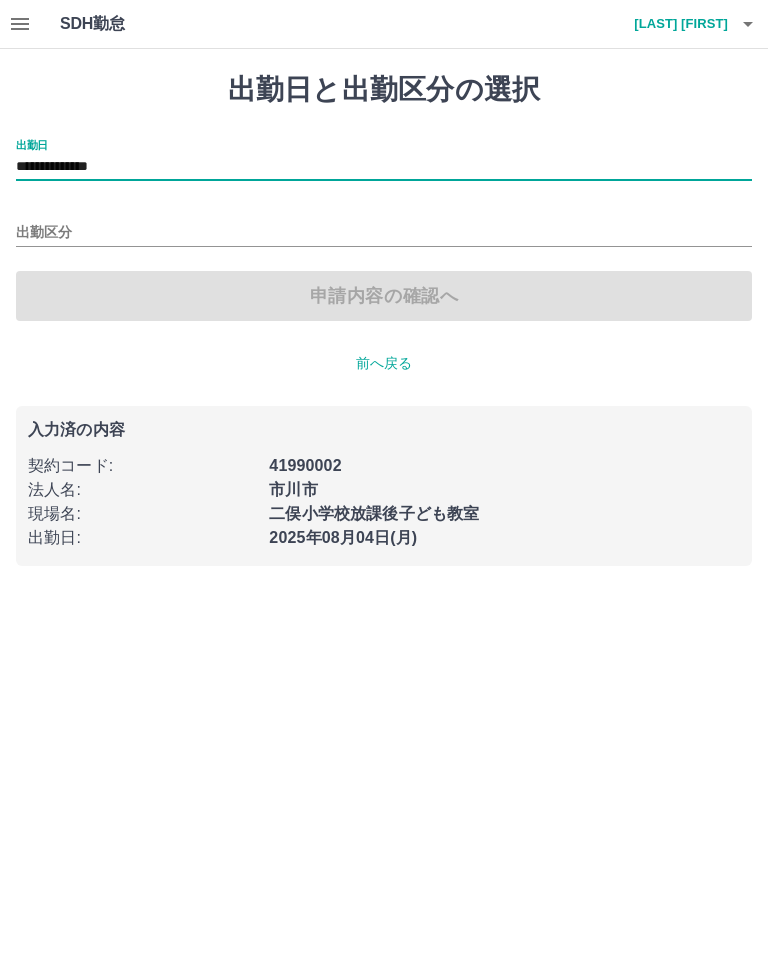 click on "出勤区分" at bounding box center (384, 233) 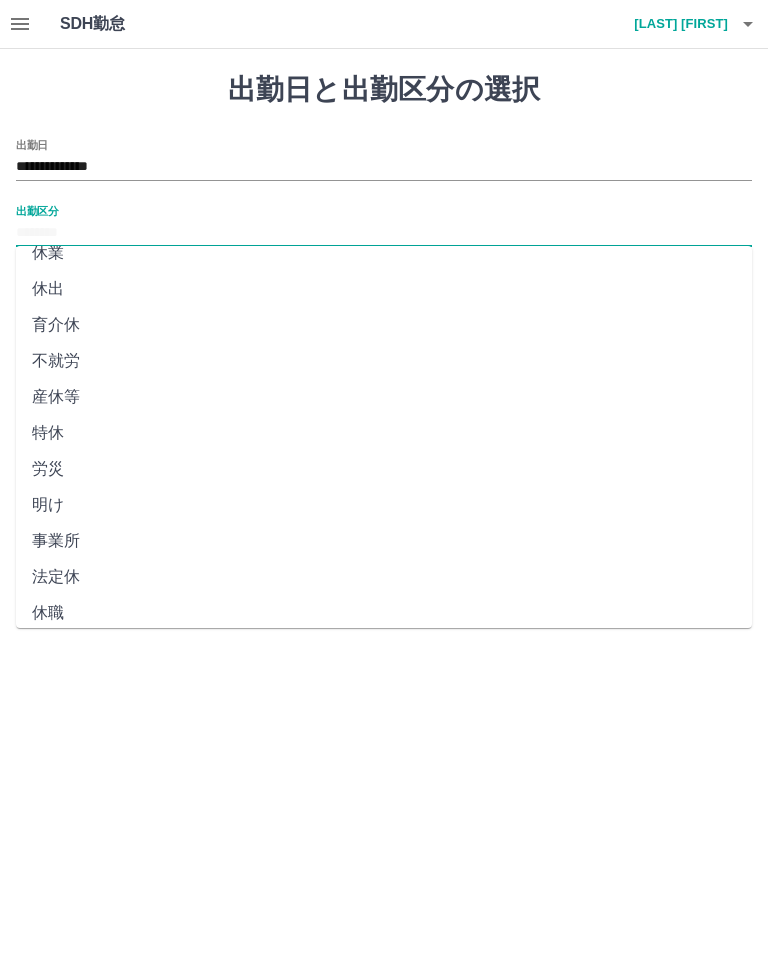 scroll, scrollTop: 270, scrollLeft: 0, axis: vertical 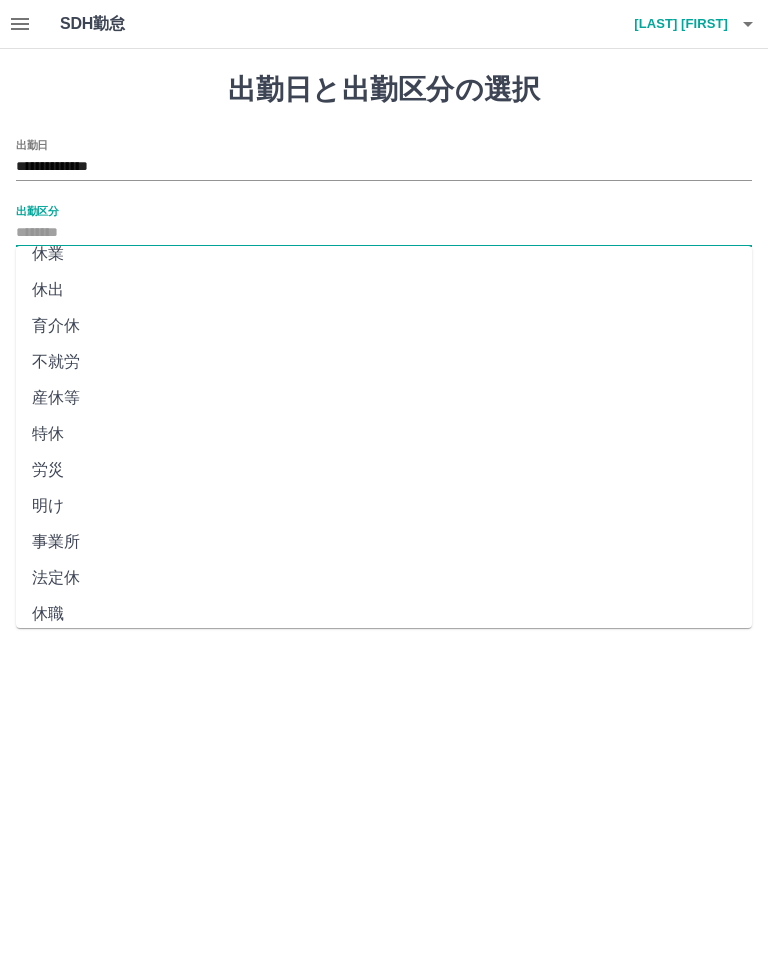 click on "法定休" at bounding box center [384, 578] 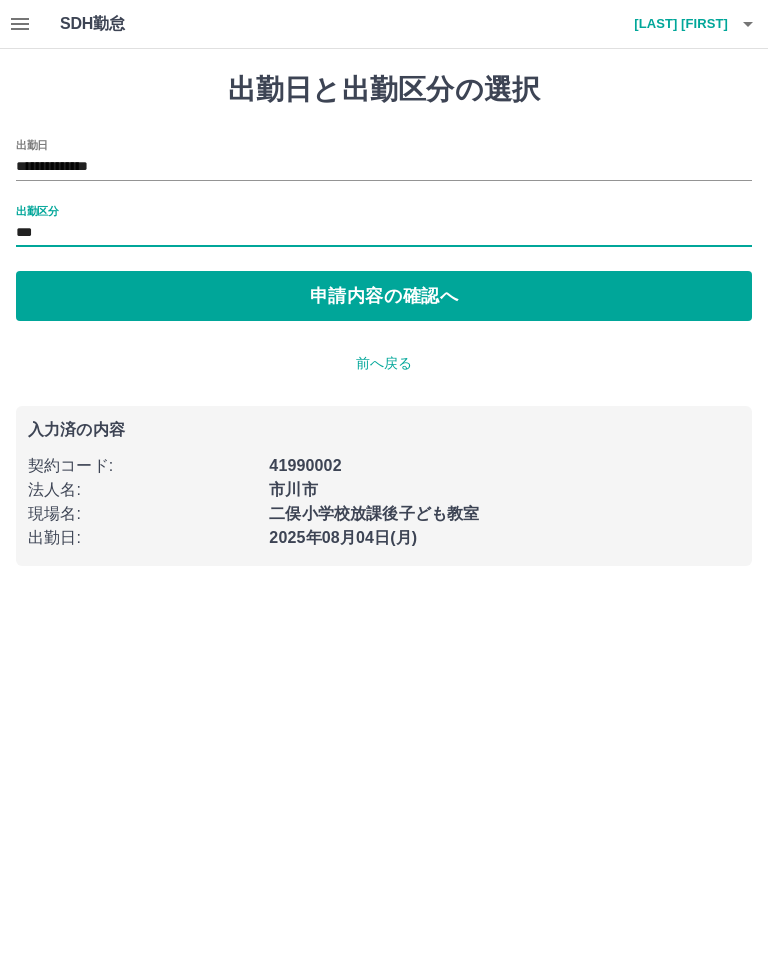 type on "***" 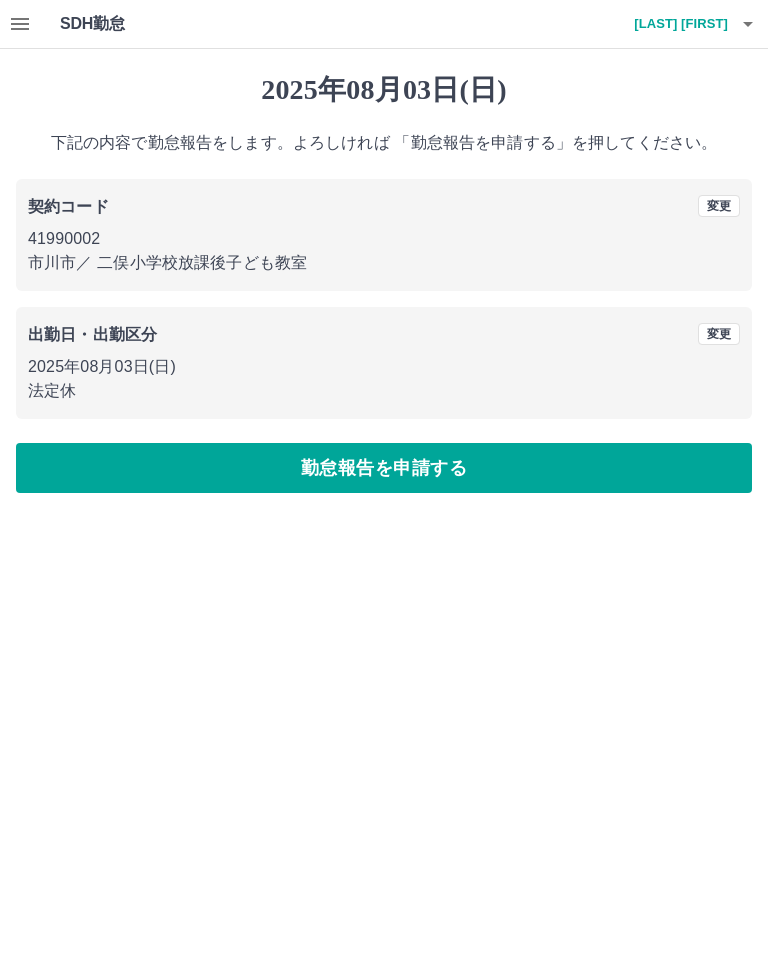 click on "勤怠報告を申請する" at bounding box center [384, 468] 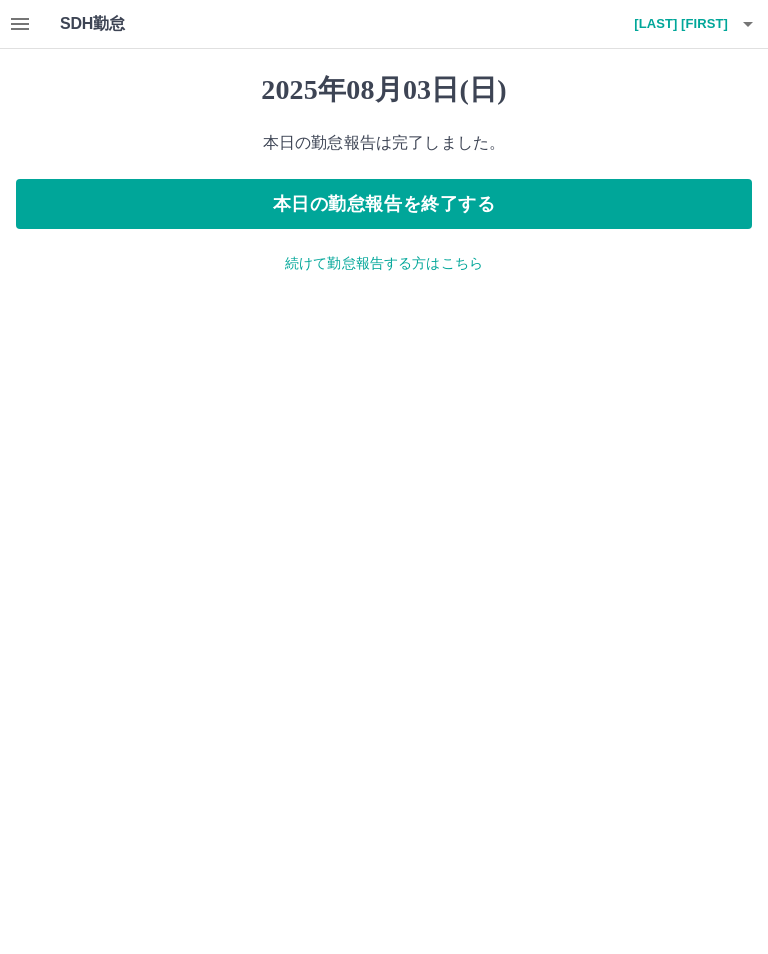 click on "続けて勤怠報告する方はこちら" at bounding box center (384, 263) 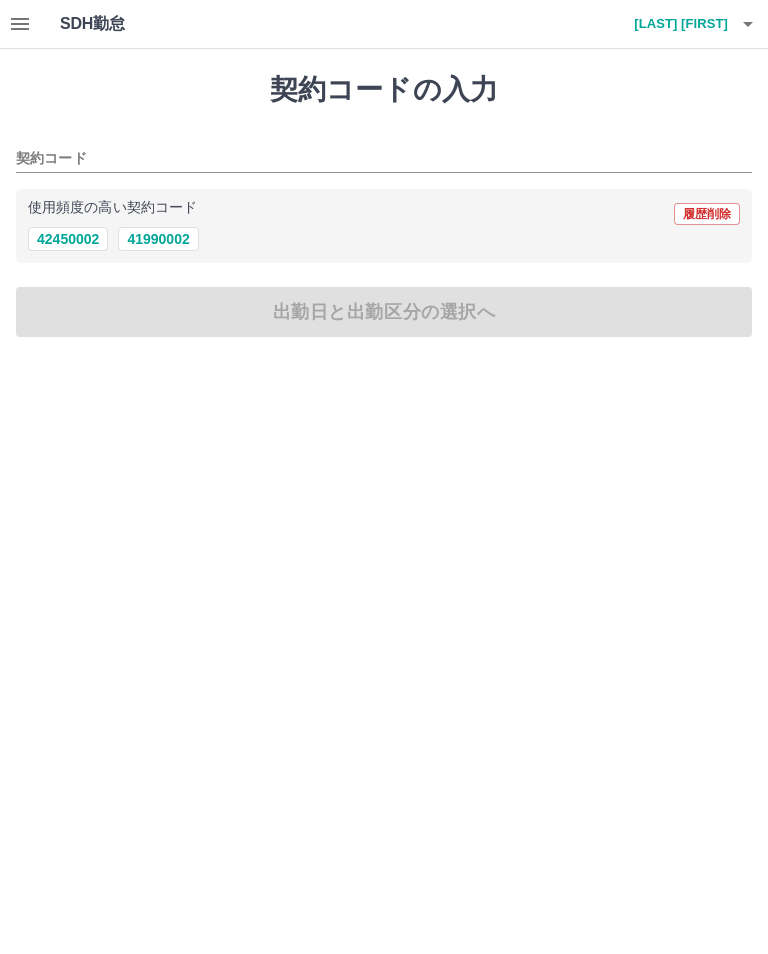 click at bounding box center (20, 24) 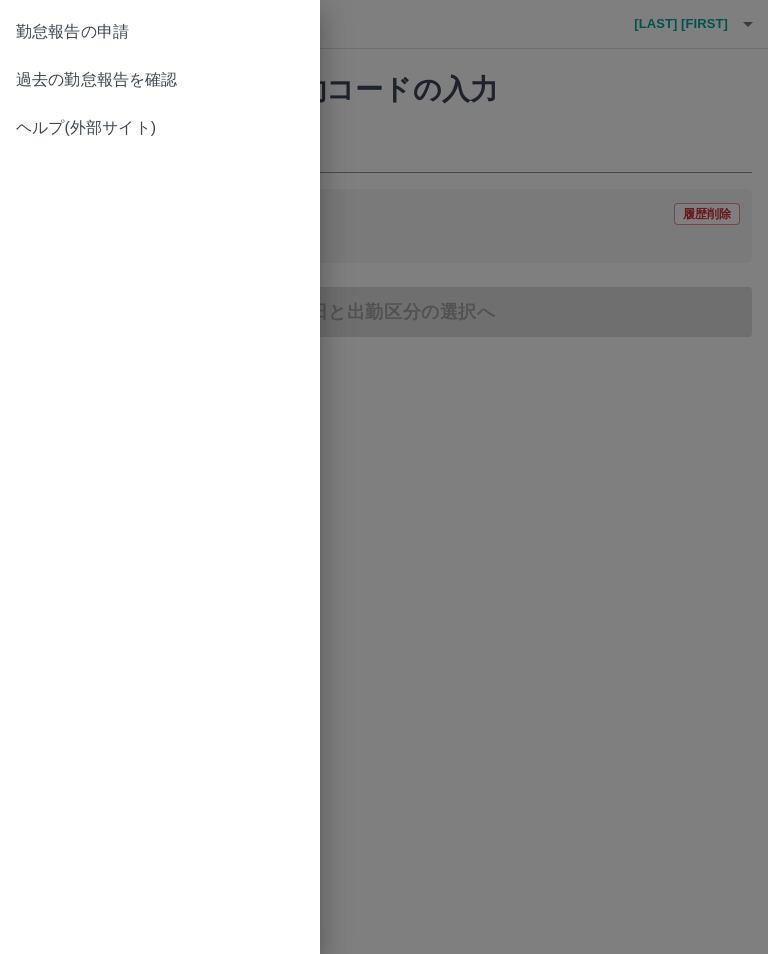 click on "過去の勤怠報告を確認" at bounding box center (160, 80) 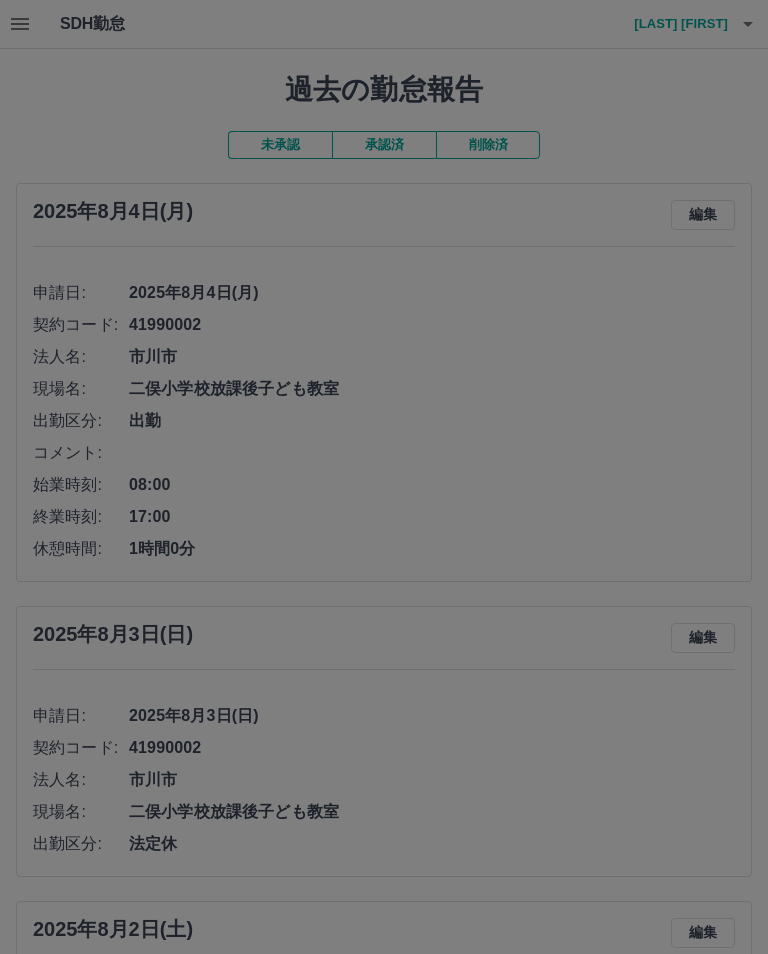 click at bounding box center [384, 477] 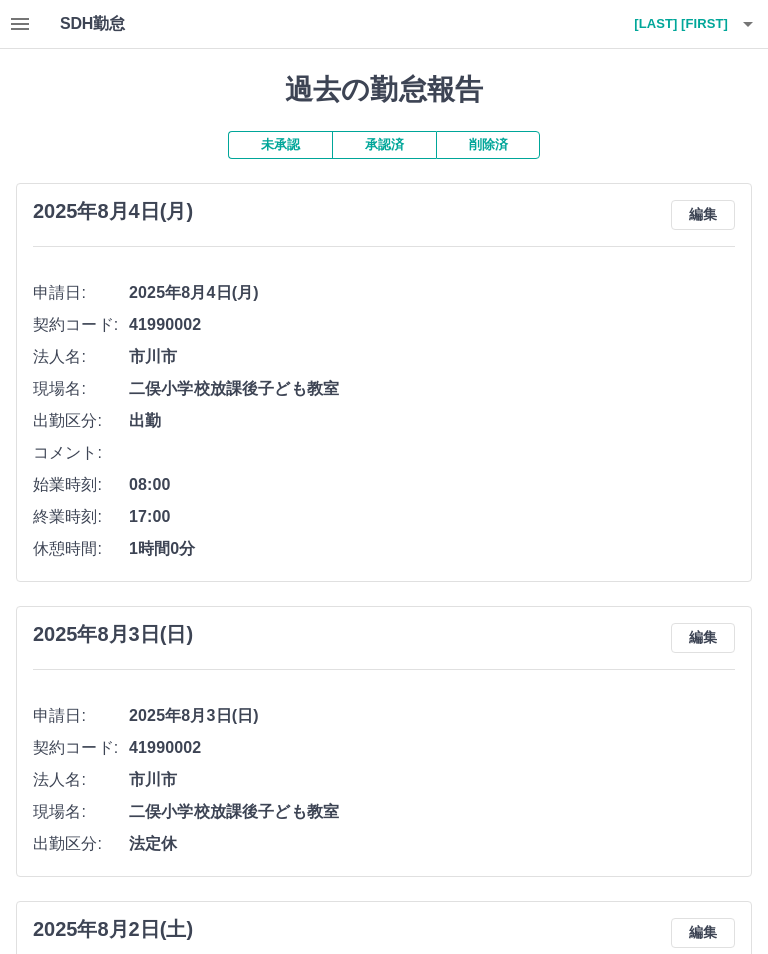 click on "承認済" at bounding box center (384, 145) 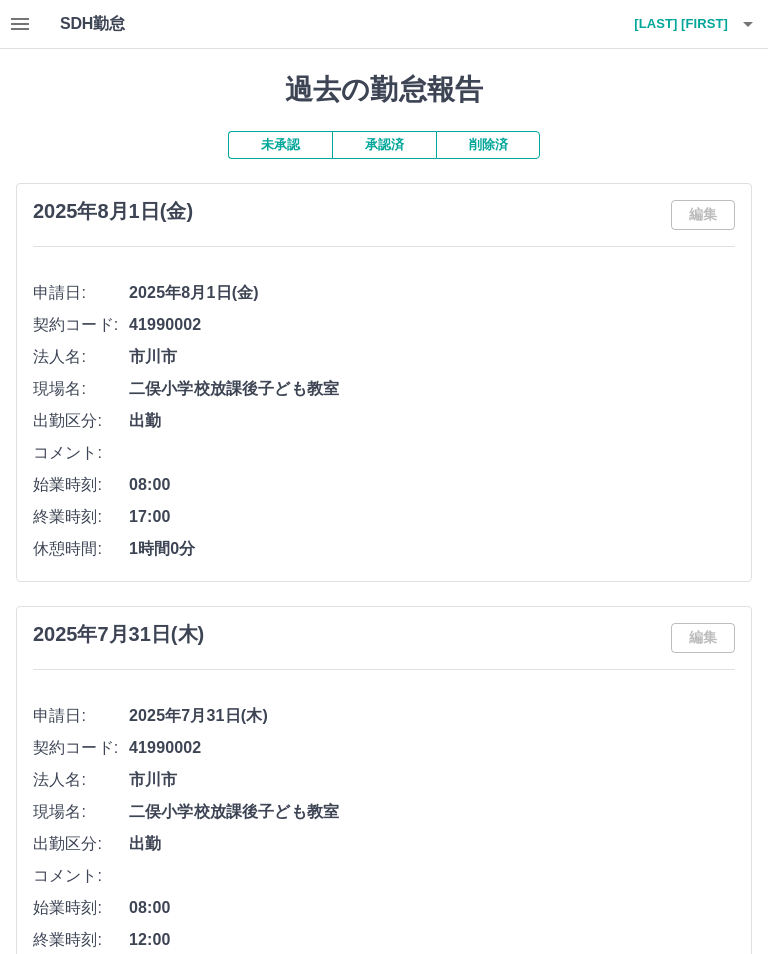 click on "[LAST] [FIRST]" at bounding box center [668, 24] 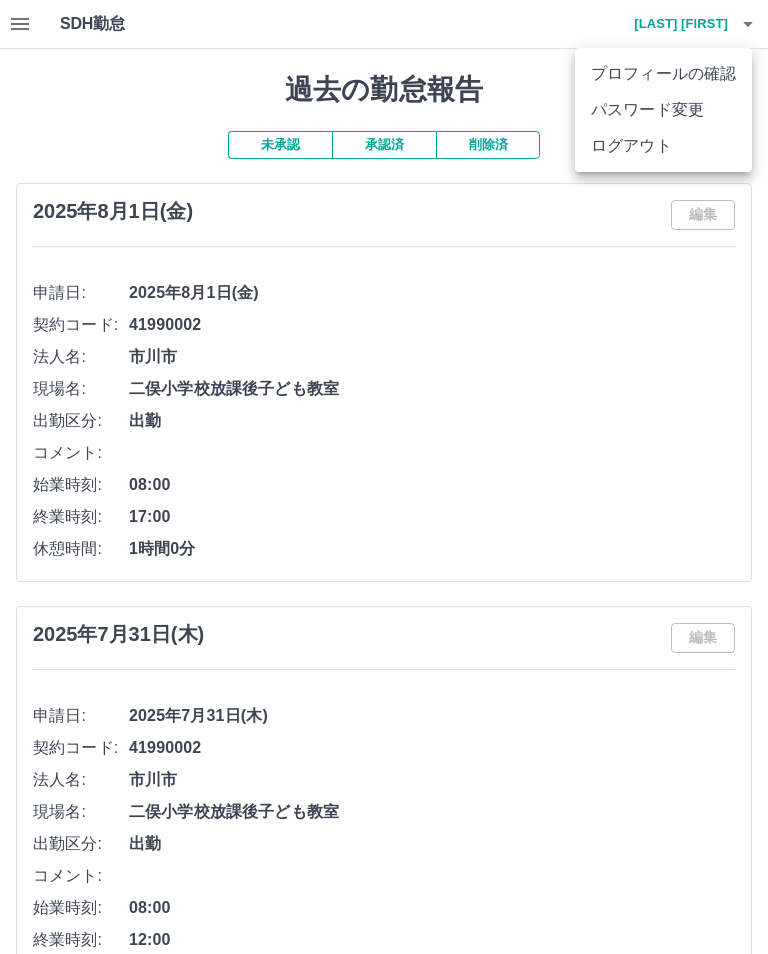 click on "ログアウト" at bounding box center [663, 146] 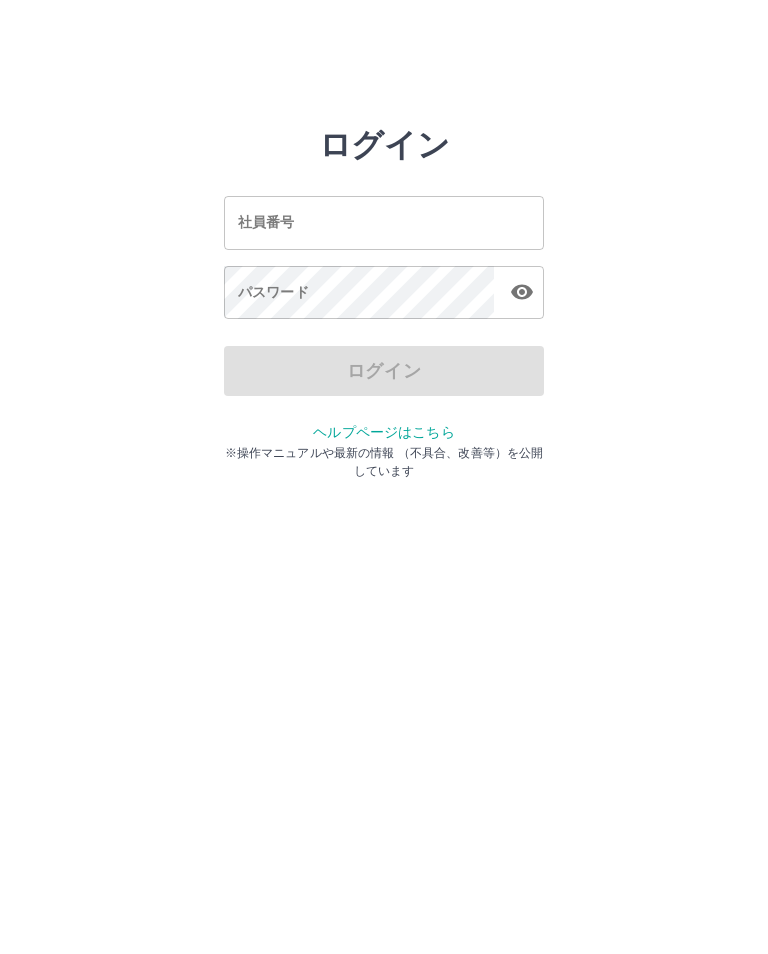 scroll, scrollTop: 0, scrollLeft: 0, axis: both 